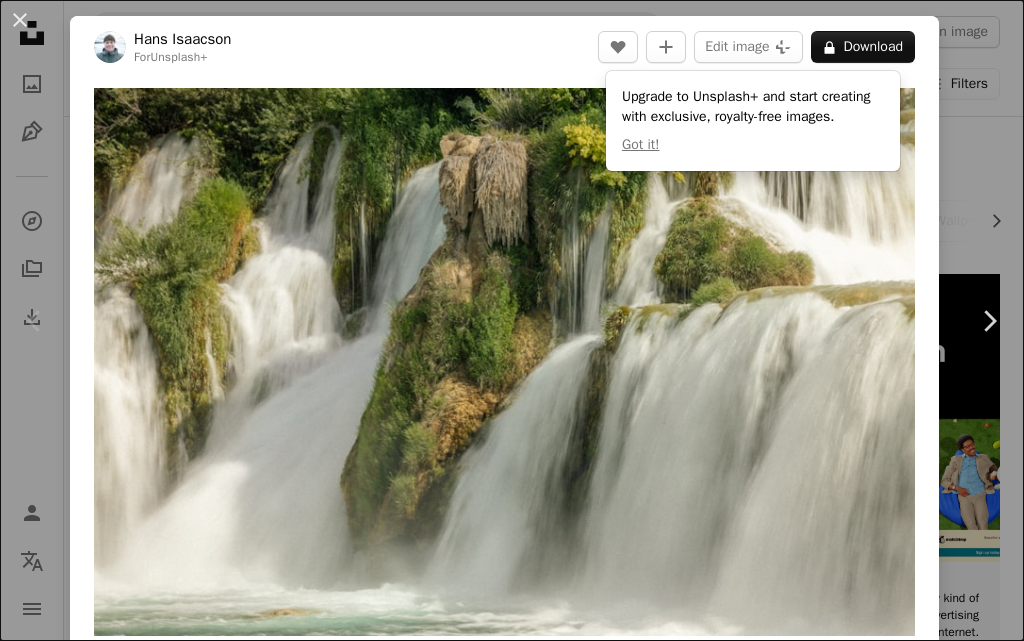 scroll, scrollTop: 0, scrollLeft: 0, axis: both 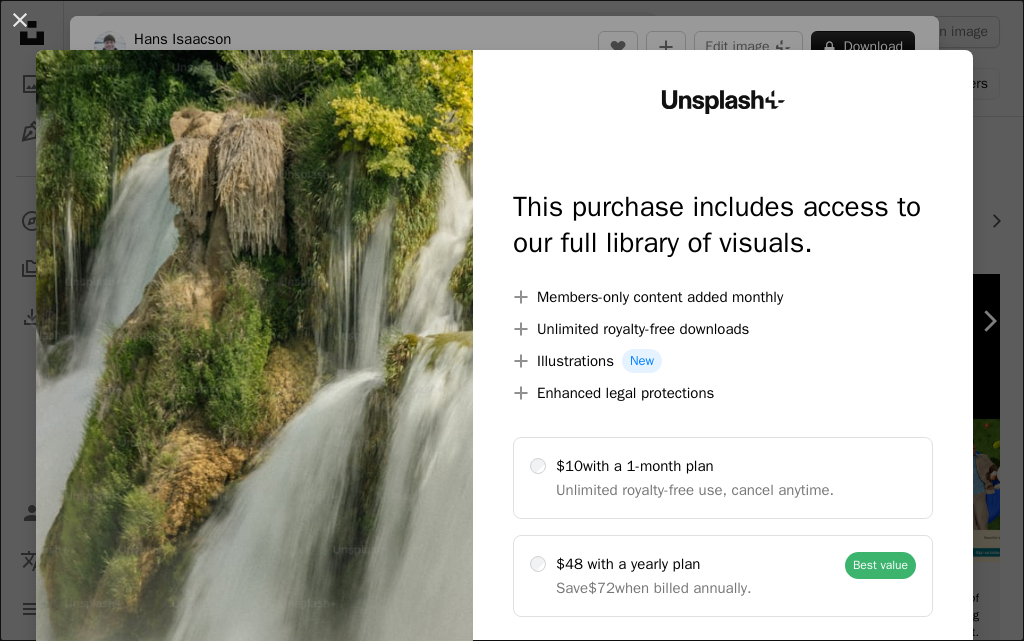 click at bounding box center [254, 407] 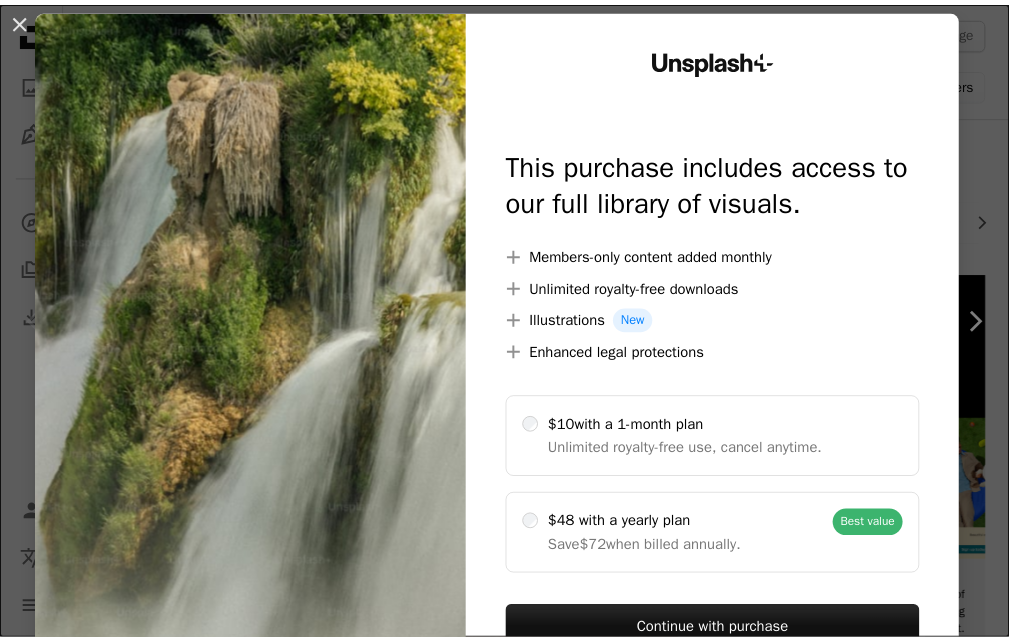 scroll, scrollTop: 0, scrollLeft: 0, axis: both 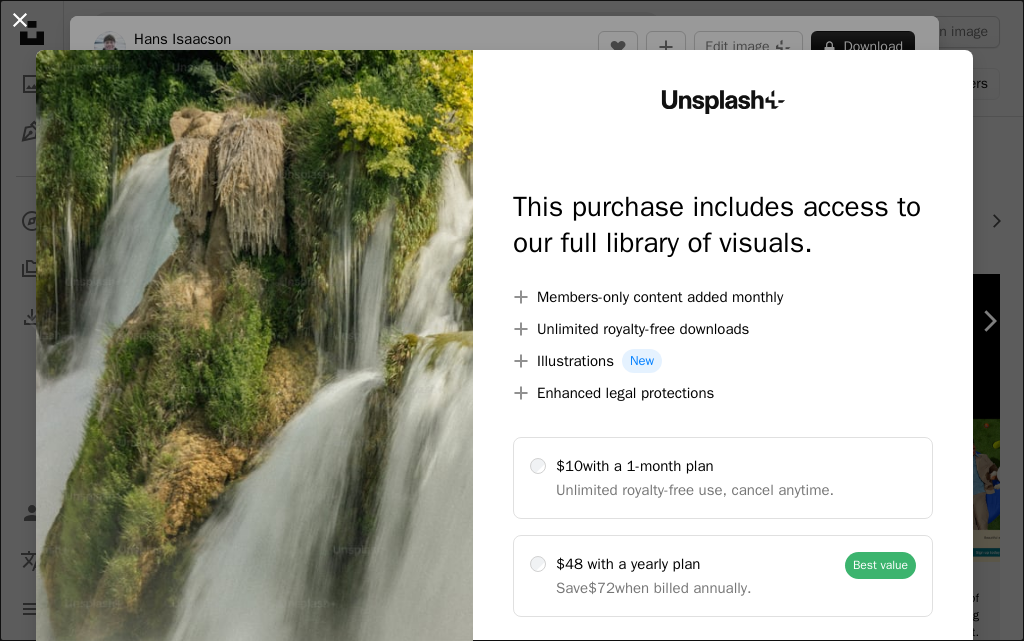 click on "An X shape" at bounding box center (20, 20) 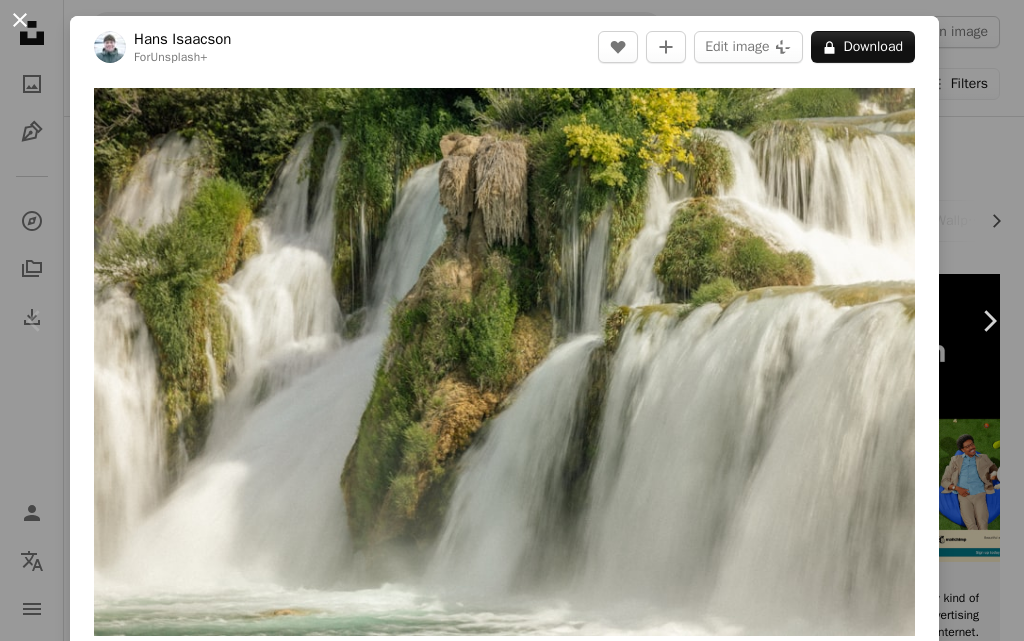 click on "An X shape" at bounding box center [20, 20] 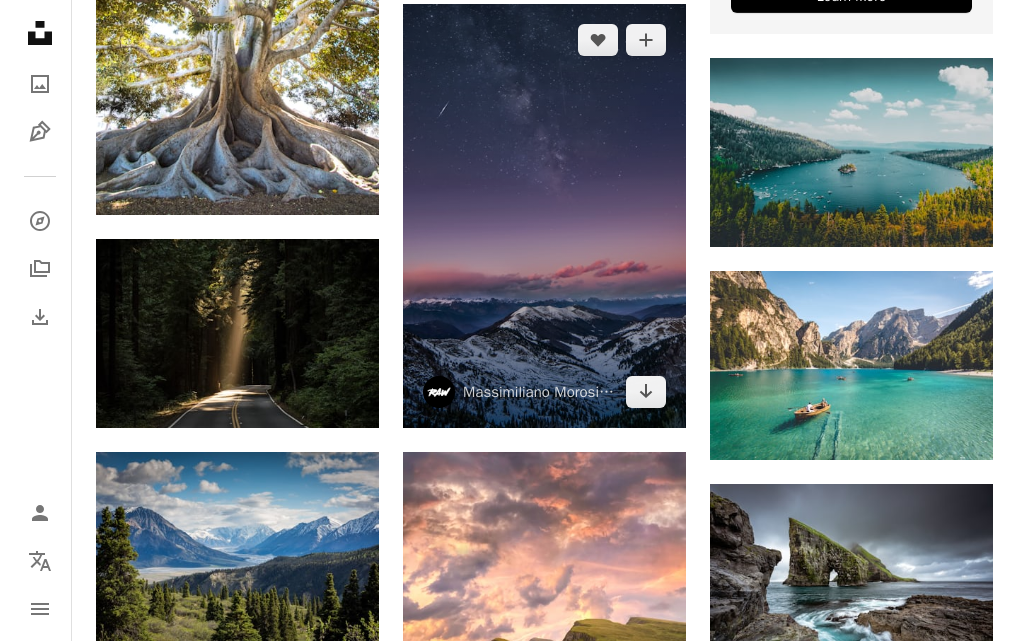 scroll, scrollTop: 700, scrollLeft: 0, axis: vertical 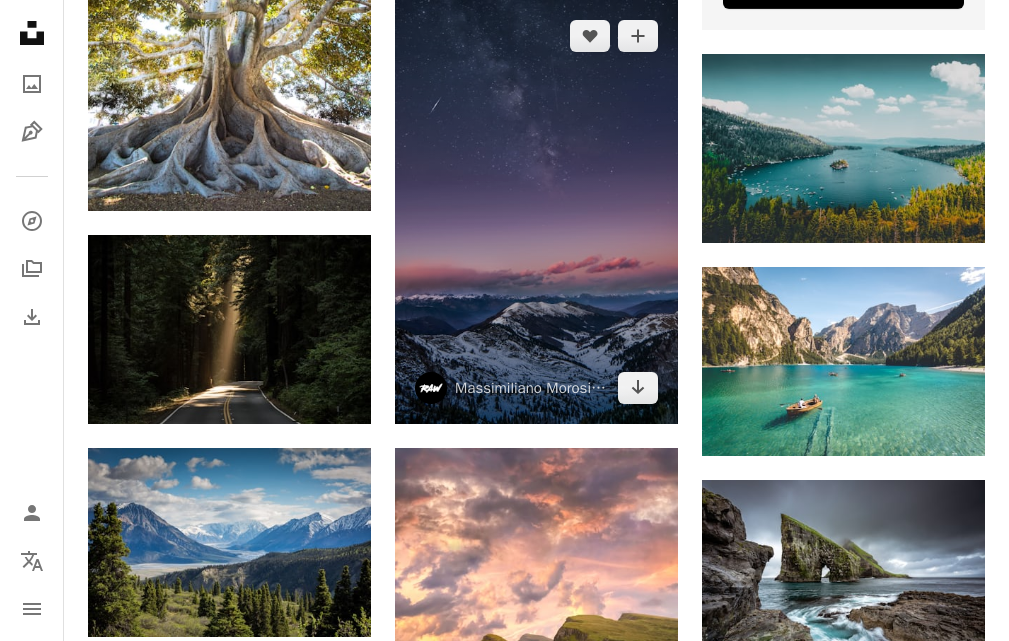 click at bounding box center (536, 212) 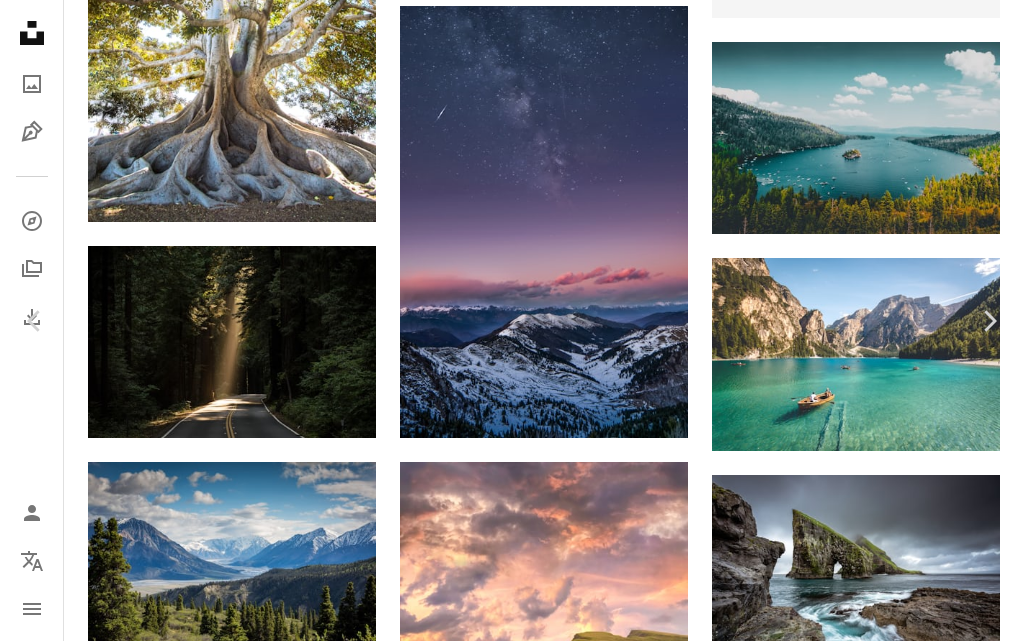 scroll, scrollTop: 100, scrollLeft: 0, axis: vertical 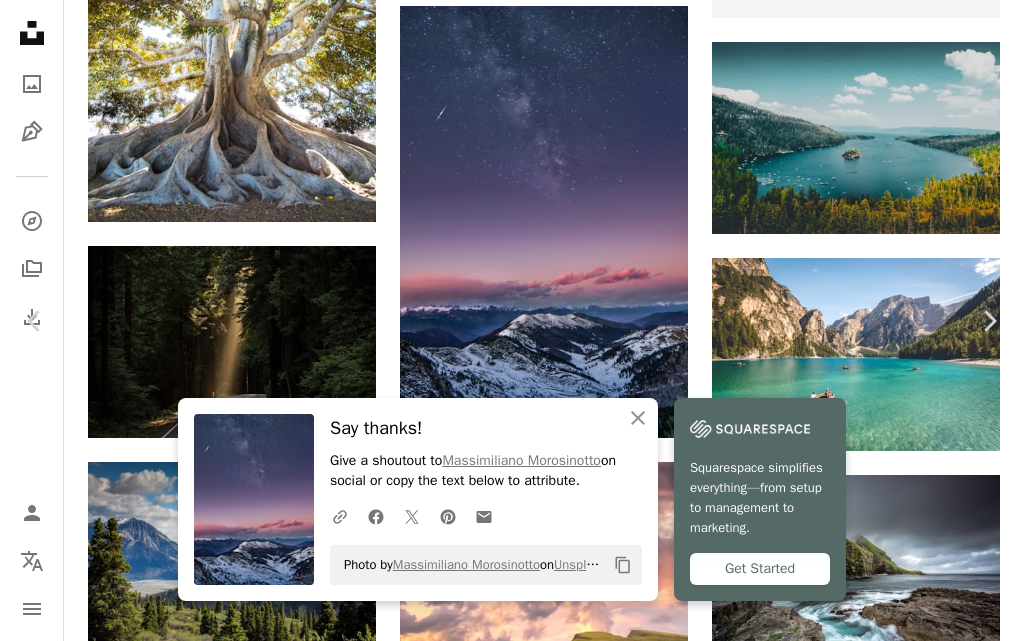 click on "An X shape" at bounding box center [20, 20] 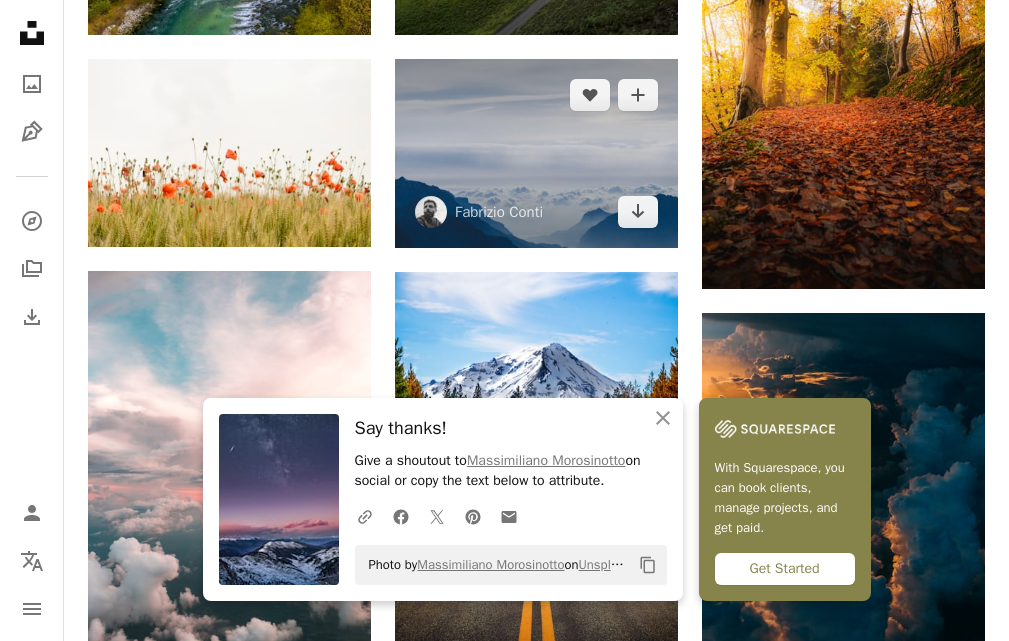 scroll, scrollTop: 1600, scrollLeft: 0, axis: vertical 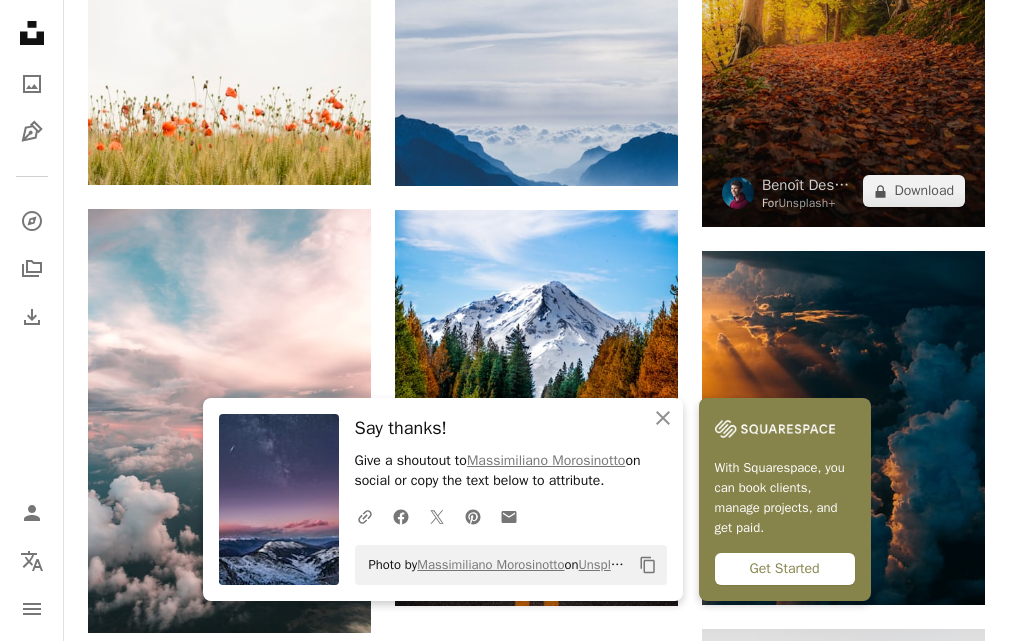 click at bounding box center (843, 15) 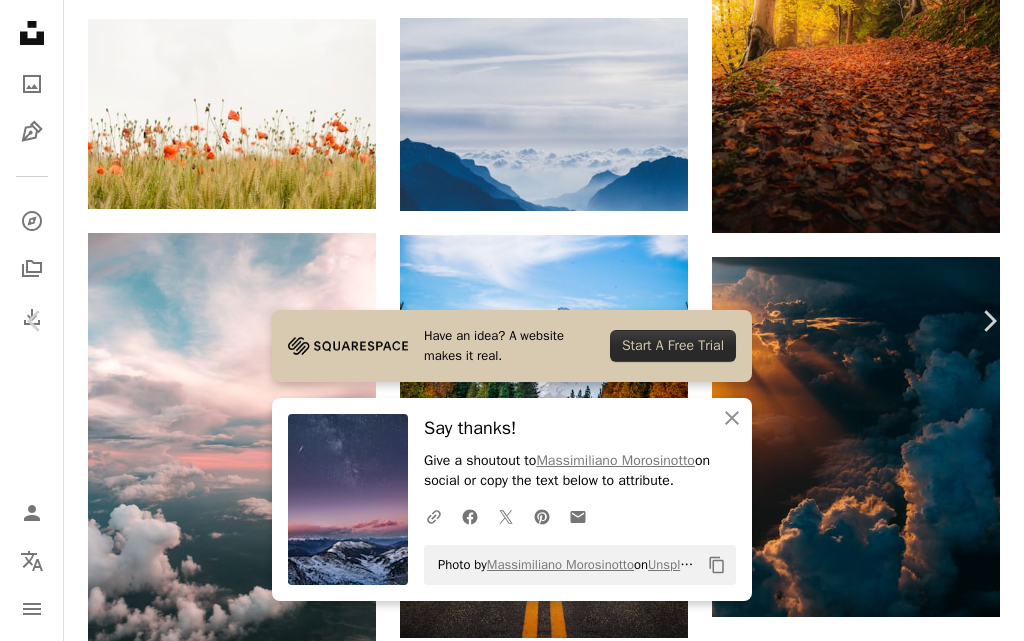 click on "An X shape" at bounding box center (20, 20) 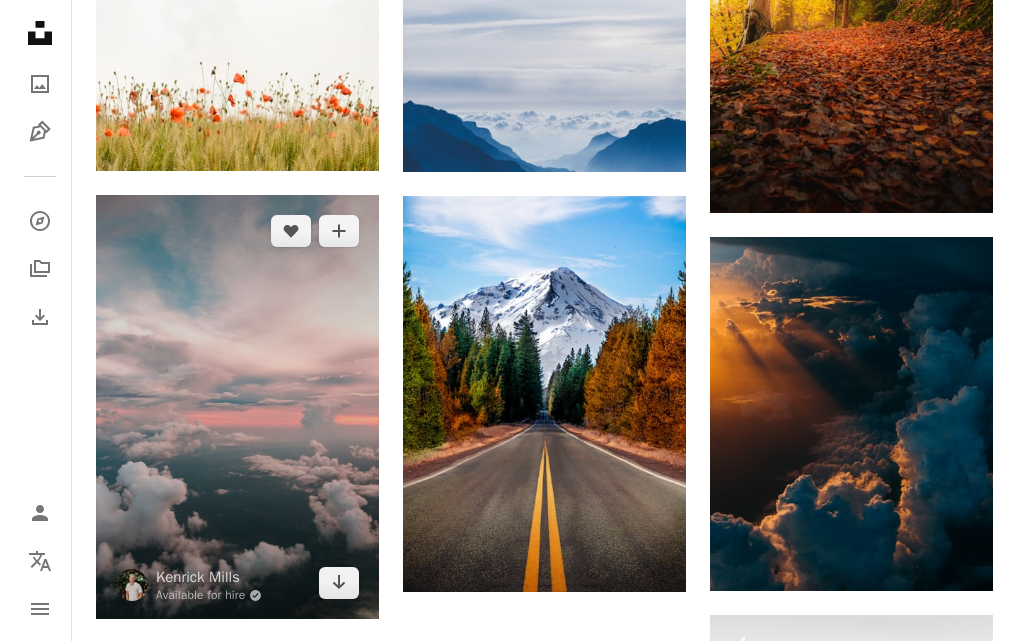 scroll, scrollTop: 1429, scrollLeft: 0, axis: vertical 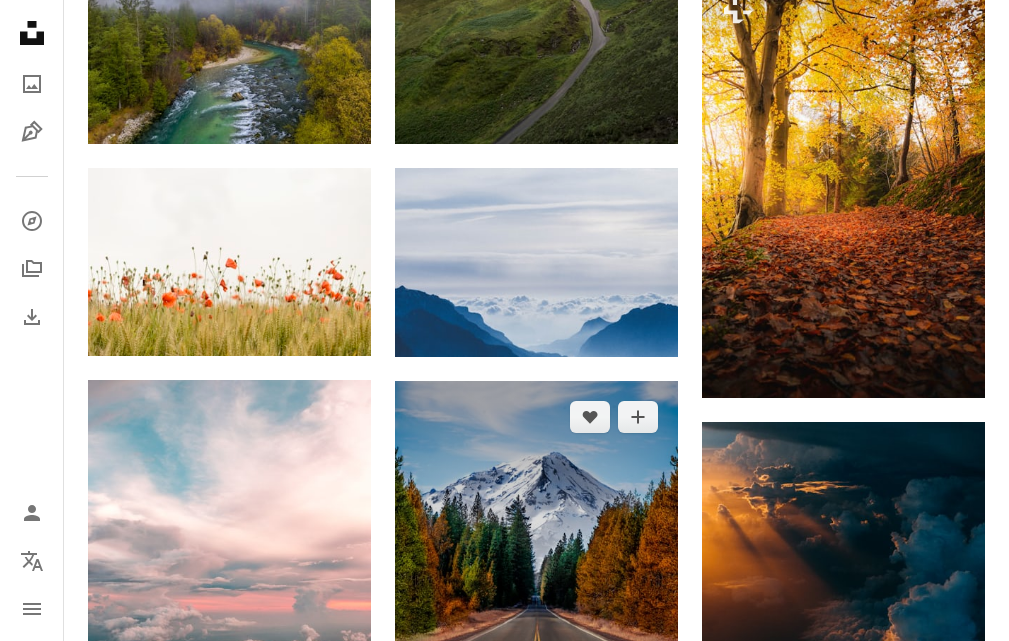 click at bounding box center [536, 579] 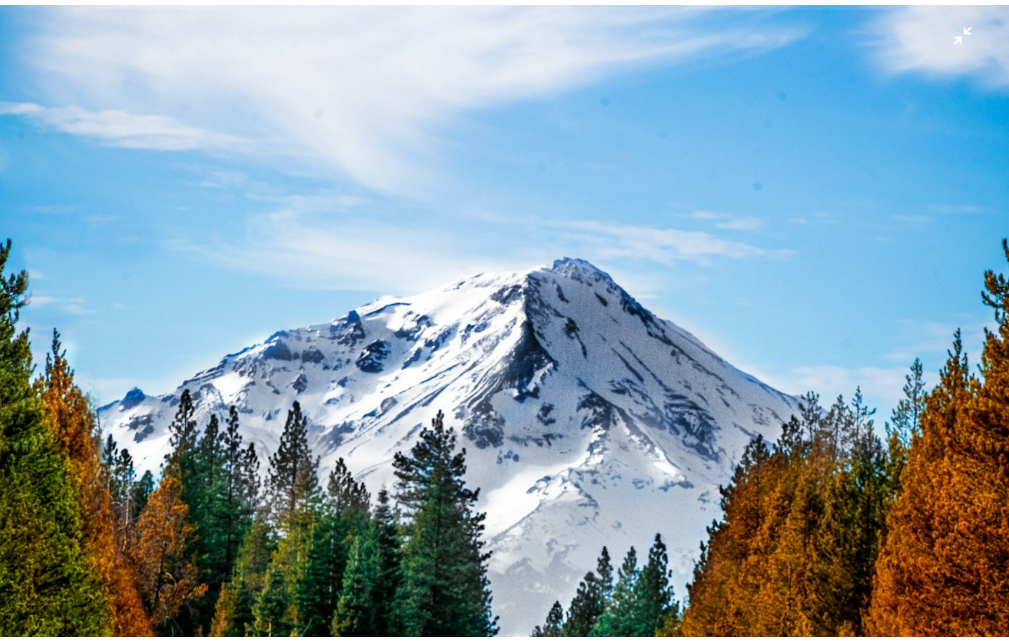 scroll, scrollTop: 377, scrollLeft: 0, axis: vertical 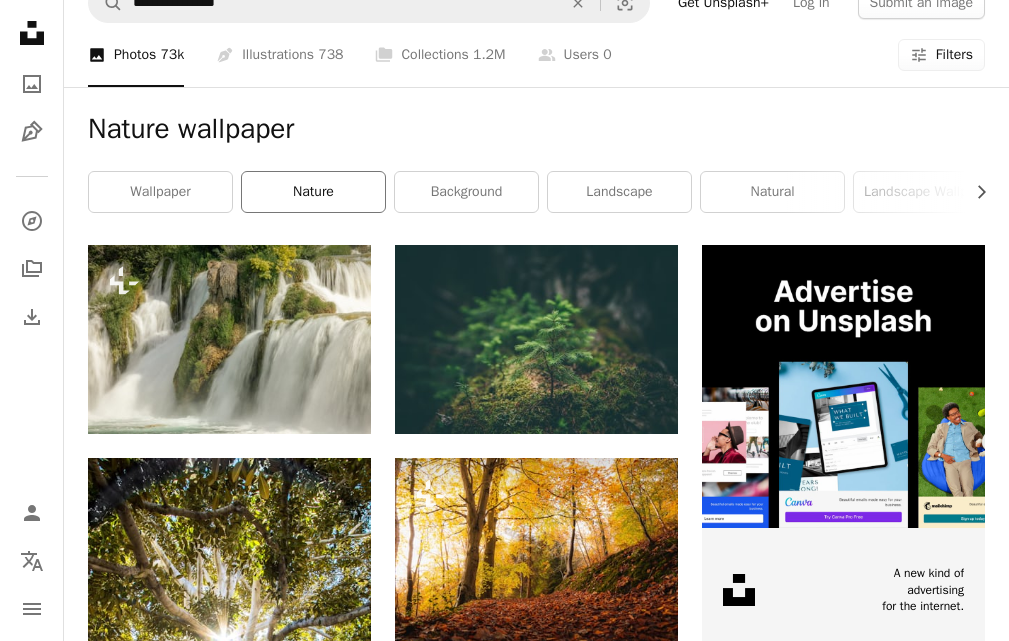 click on "nature" at bounding box center [313, 192] 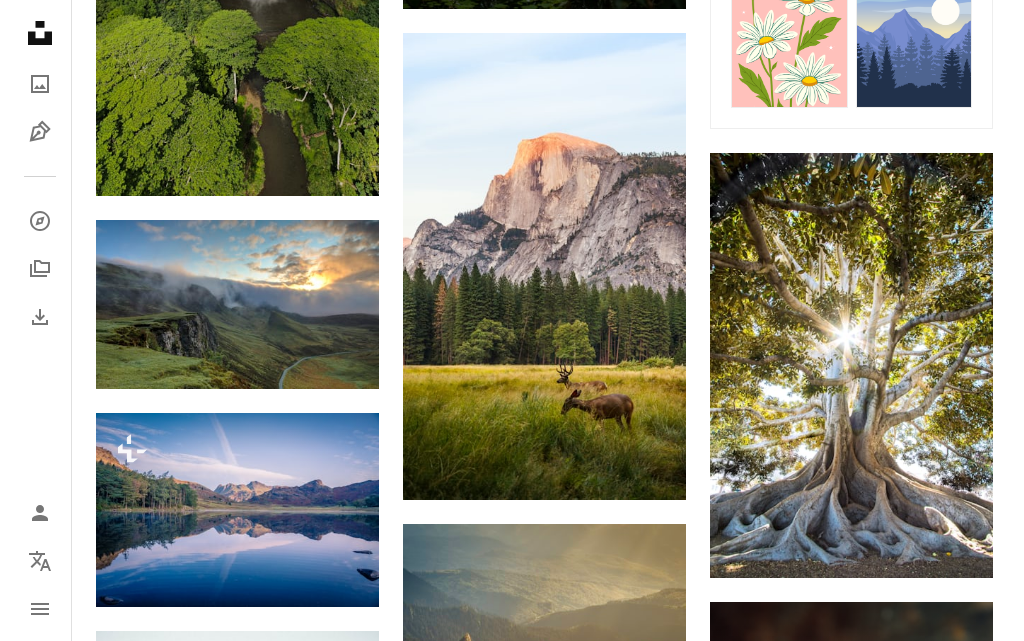 scroll, scrollTop: 700, scrollLeft: 0, axis: vertical 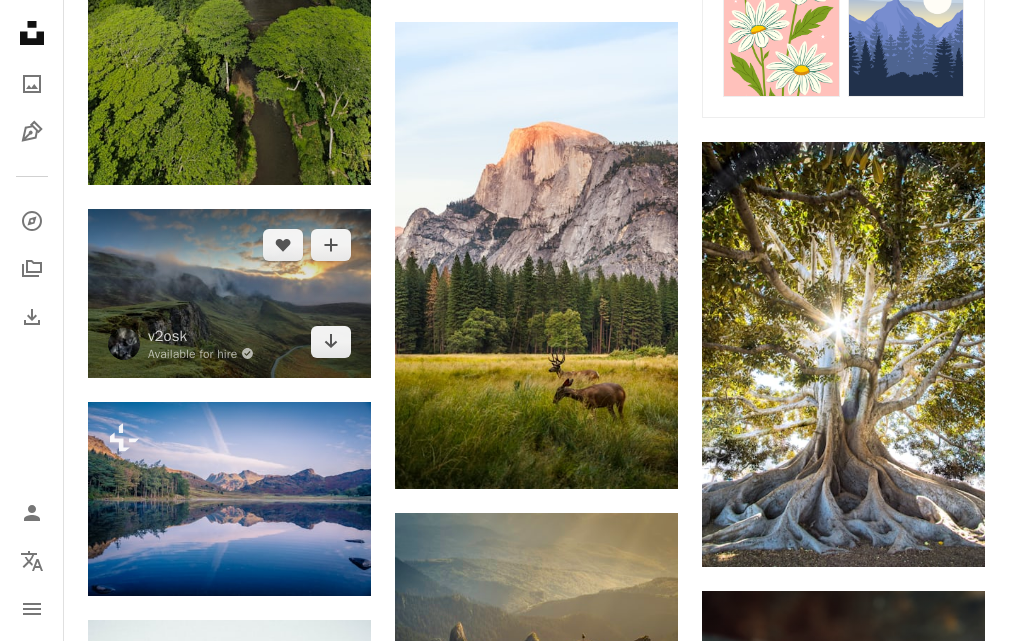 click at bounding box center [229, 293] 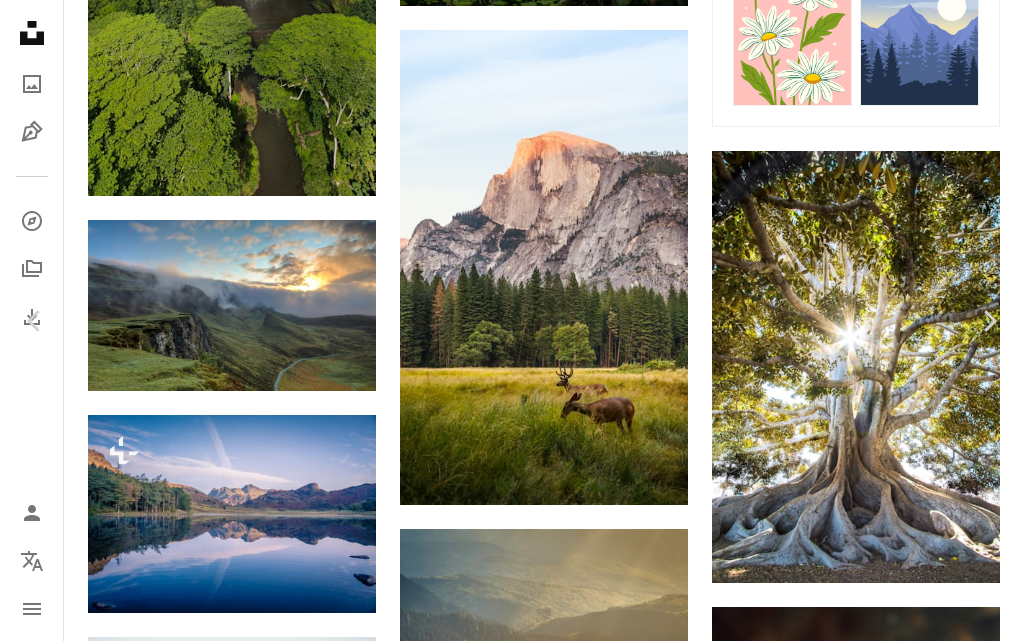 scroll, scrollTop: 0, scrollLeft: 0, axis: both 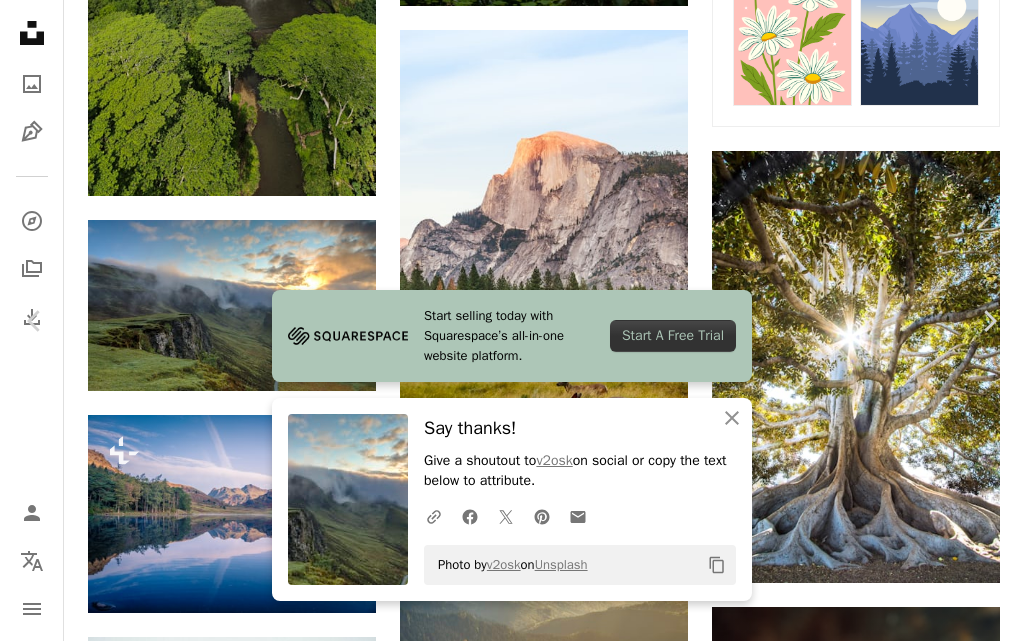 click on "An X shape" at bounding box center [20, 20] 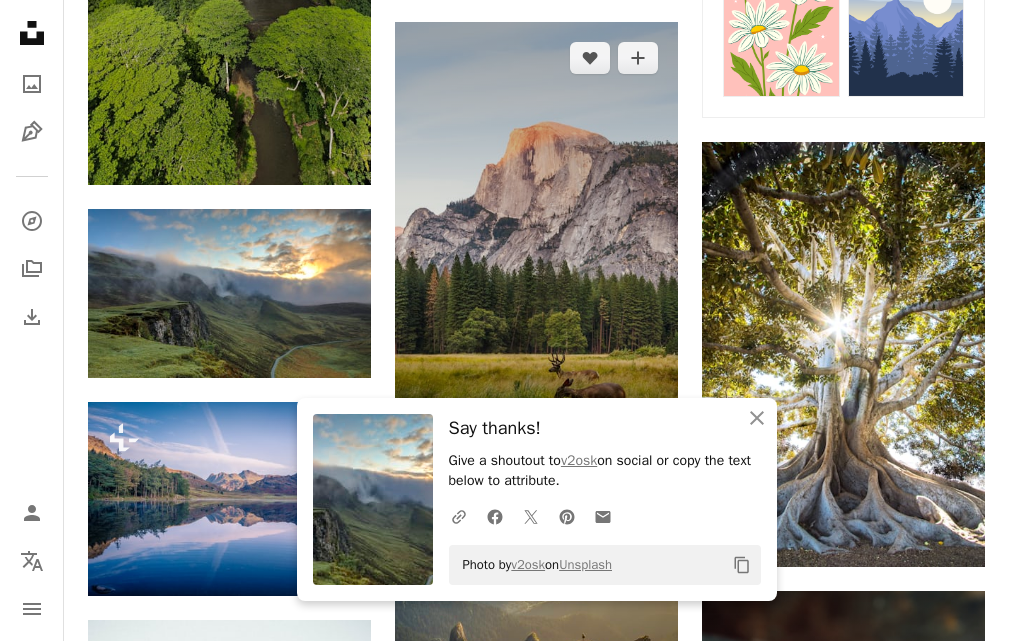 click at bounding box center (536, 255) 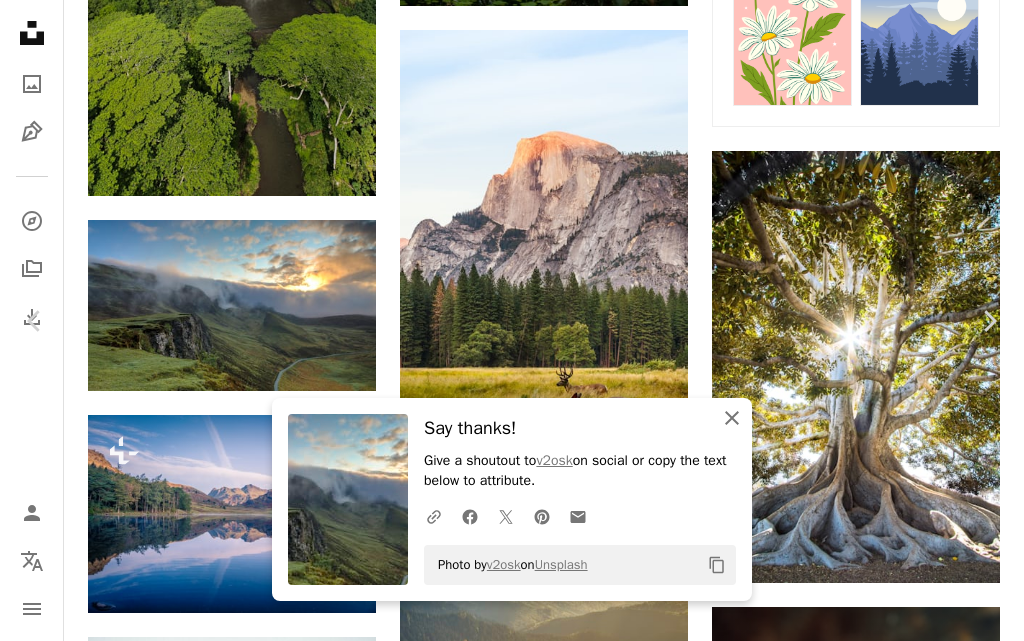click on "An X shape" 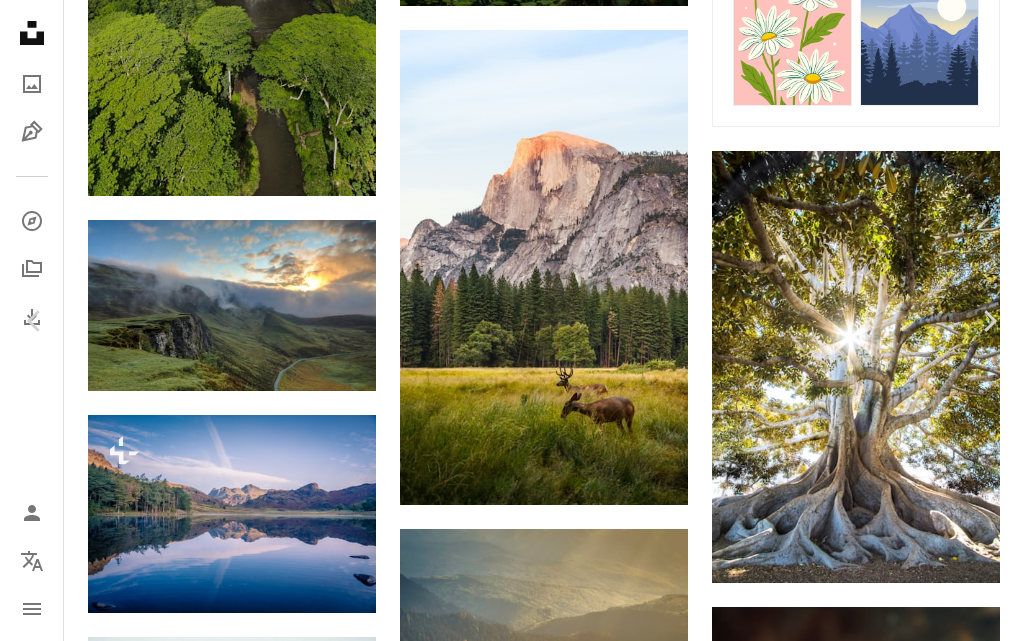 click on "Download free" at bounding box center [825, 2533] 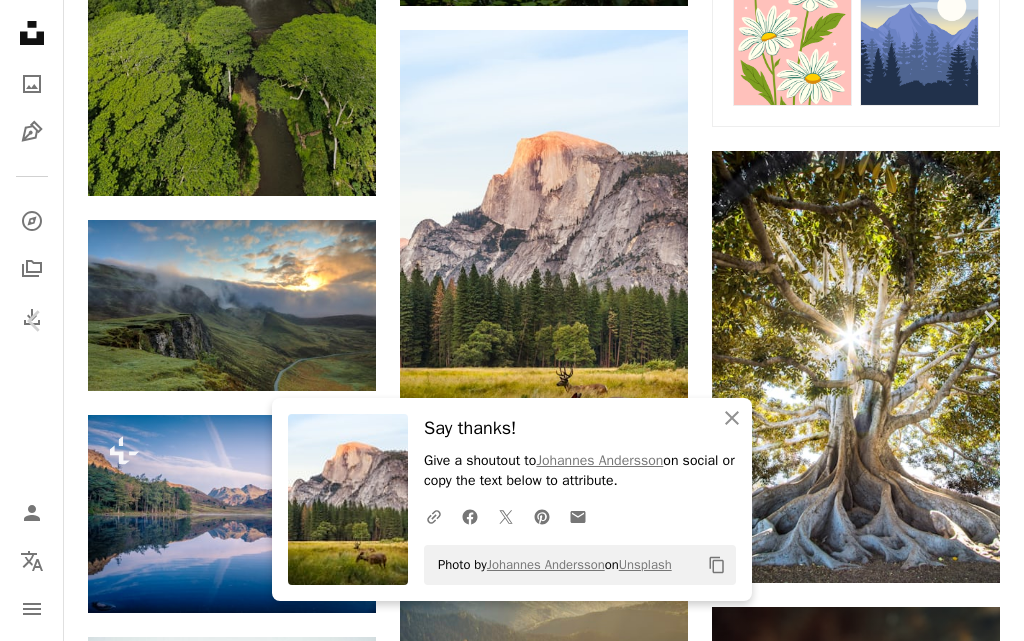 click on "An X shape" at bounding box center [20, 20] 